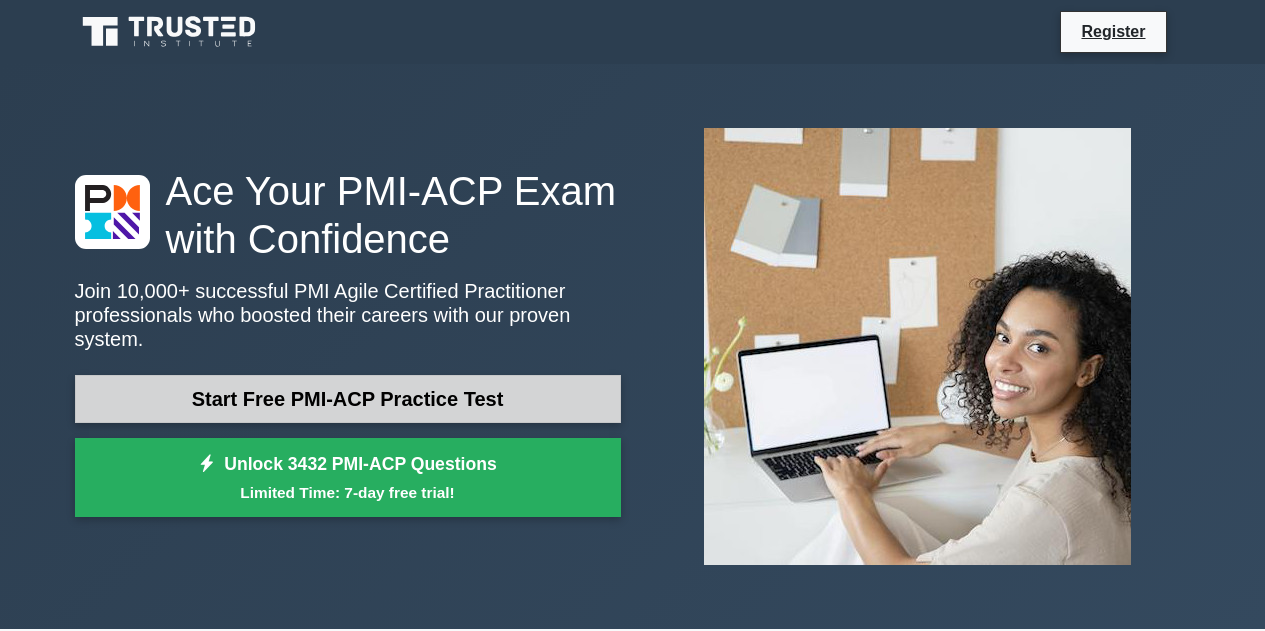 scroll, scrollTop: 0, scrollLeft: 0, axis: both 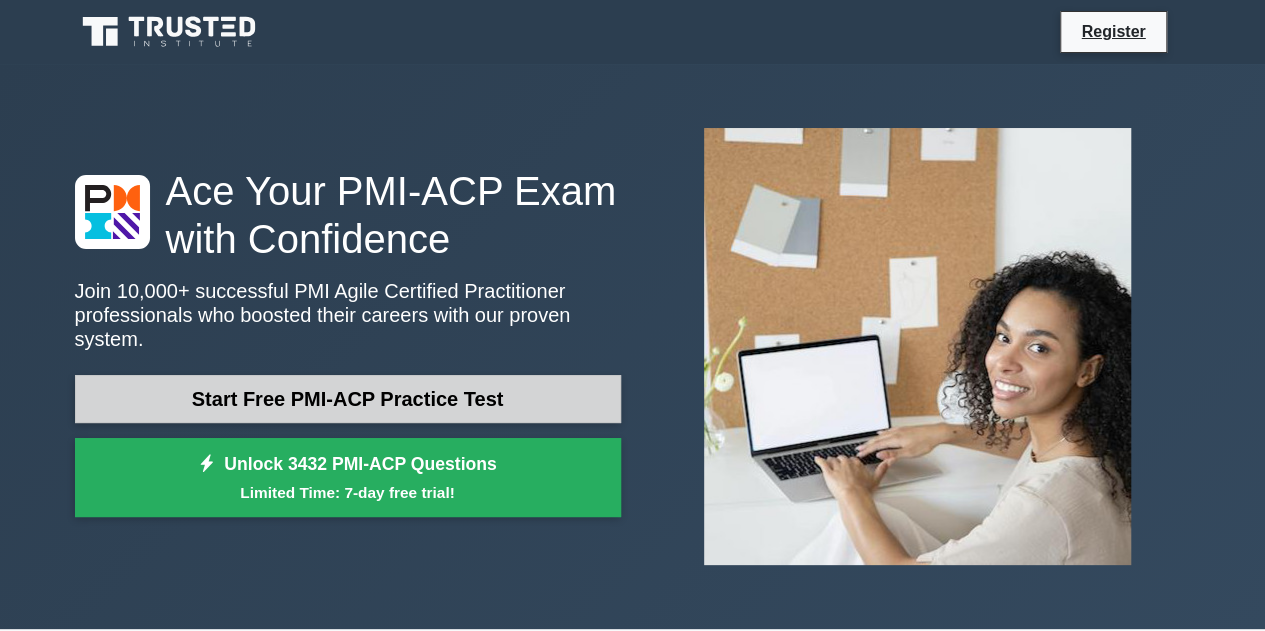 click on "Start Free PMI-ACP Practice Test" at bounding box center [348, 399] 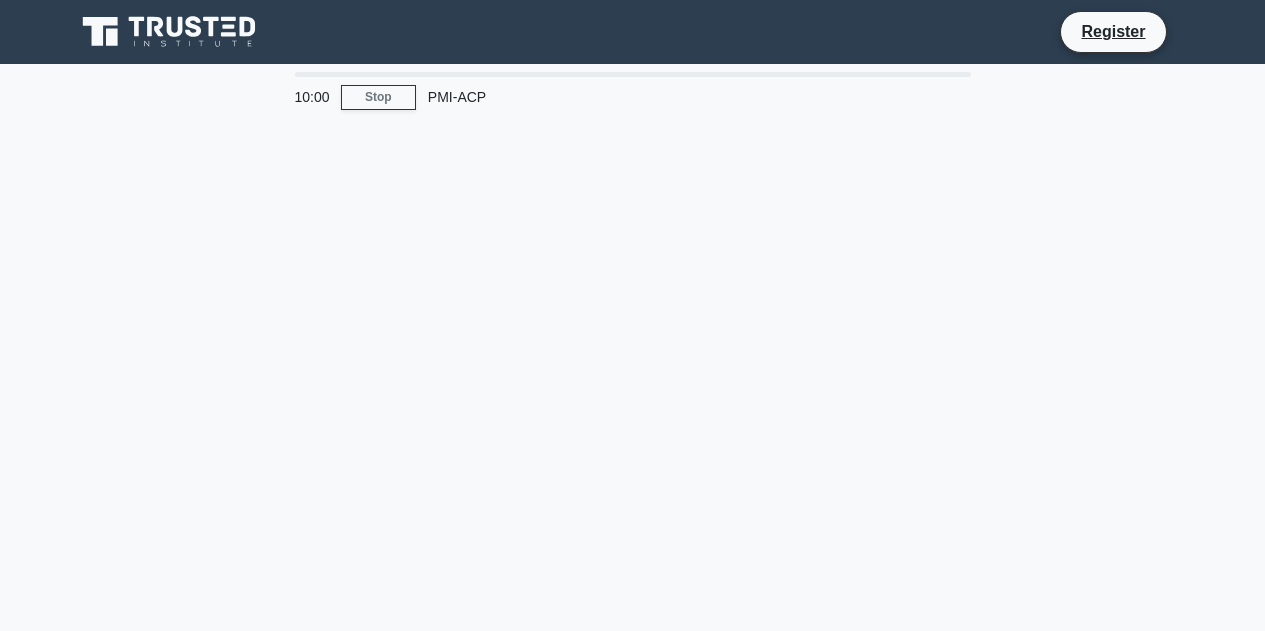 scroll, scrollTop: 0, scrollLeft: 0, axis: both 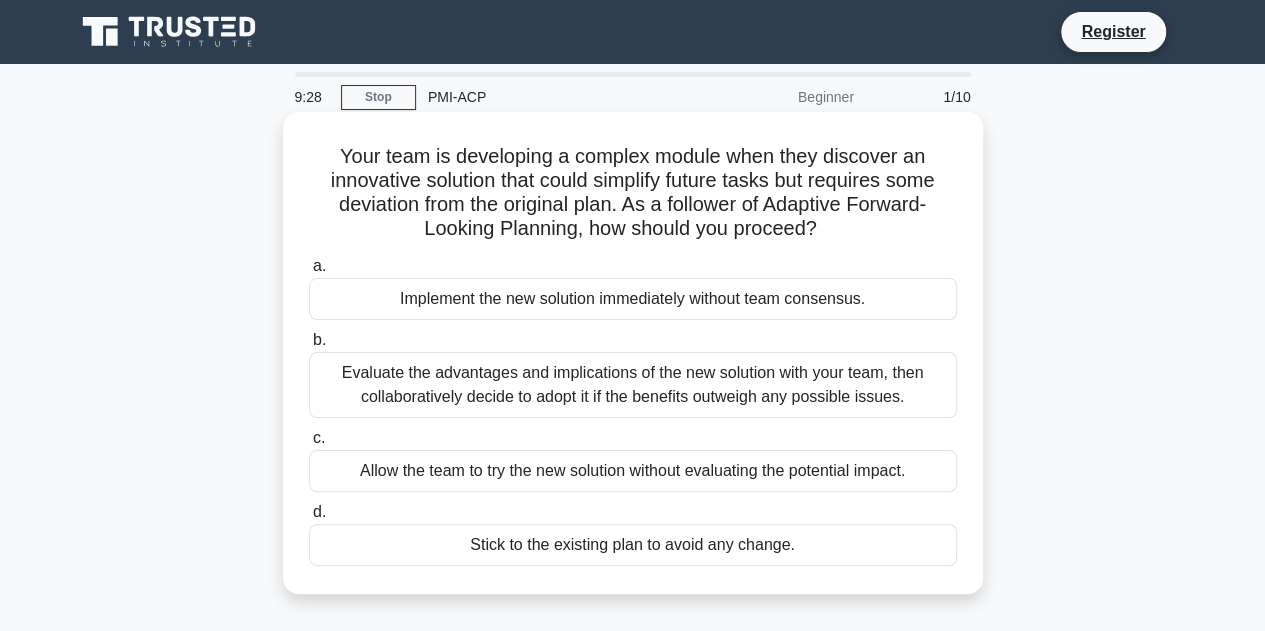 click on "Evaluate the advantages and implications of the new solution with your team, then collaboratively decide to adopt it if the benefits outweigh any possible issues." at bounding box center [633, 385] 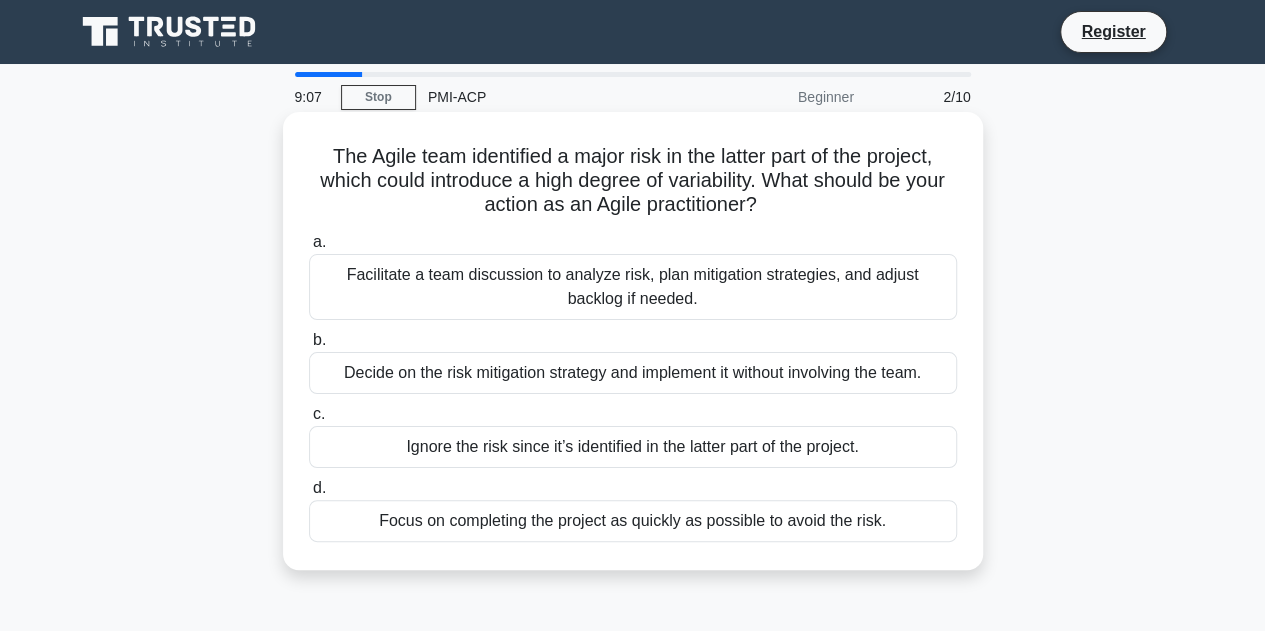 click on "Facilitate a team discussion to analyze risk, plan mitigation strategies, and adjust backlog if needed." at bounding box center (633, 287) 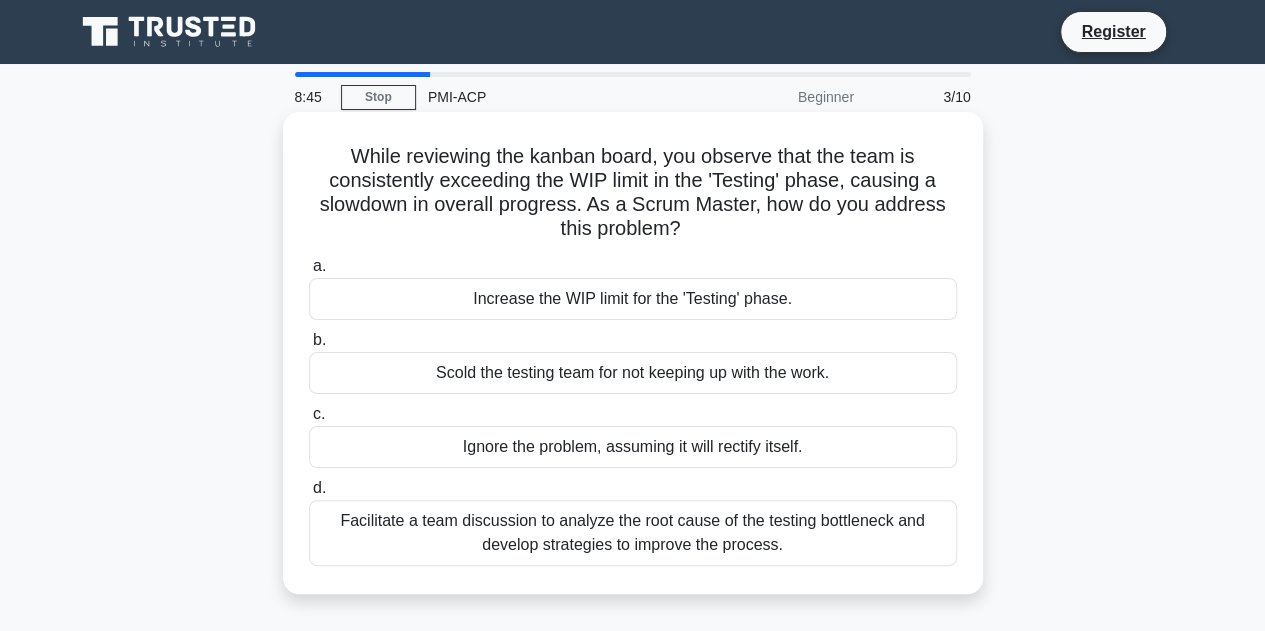click on "Facilitate a team discussion to analyze the root cause of the testing bottleneck and develop strategies to improve the process." at bounding box center [633, 533] 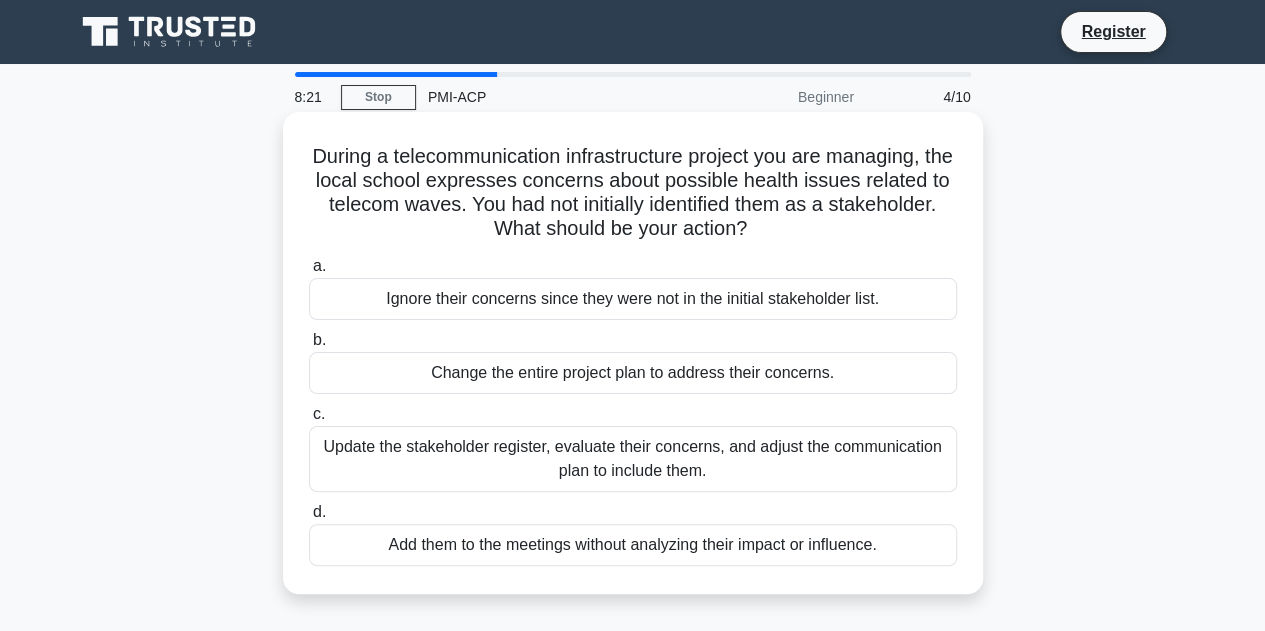 click on "Update the stakeholder register, evaluate their concerns, and adjust the communication plan to include them." at bounding box center [633, 459] 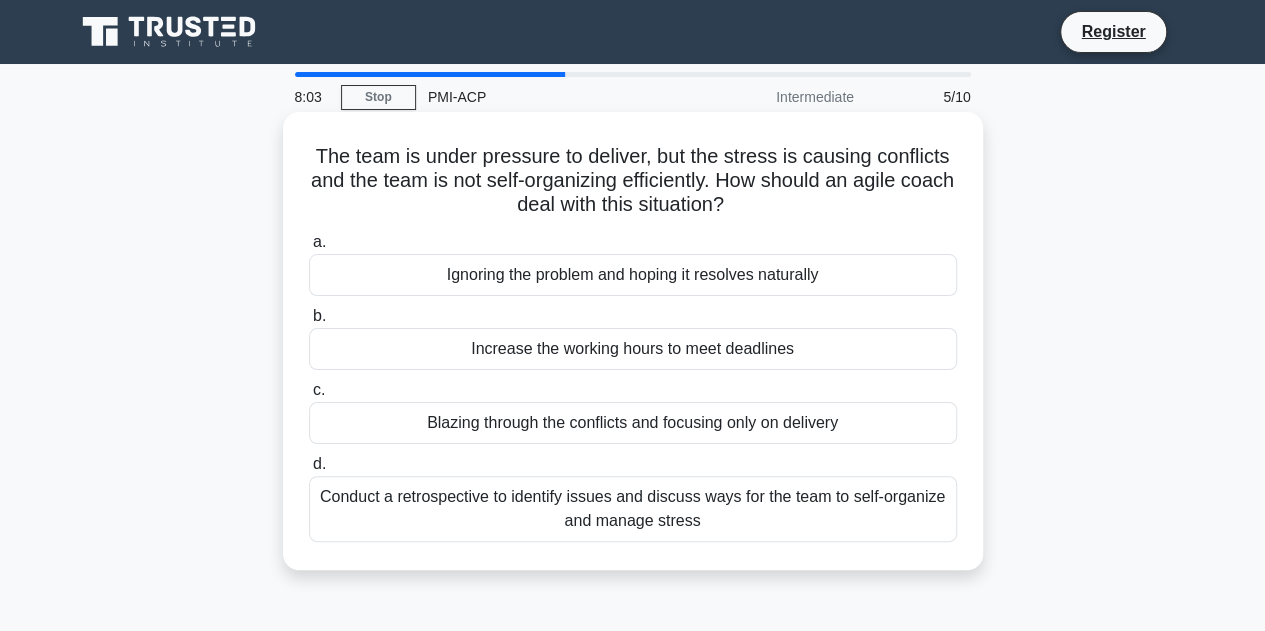 click on "Conduct a retrospective to identify issues and discuss ways for the team to self-organize and manage stress" at bounding box center [633, 509] 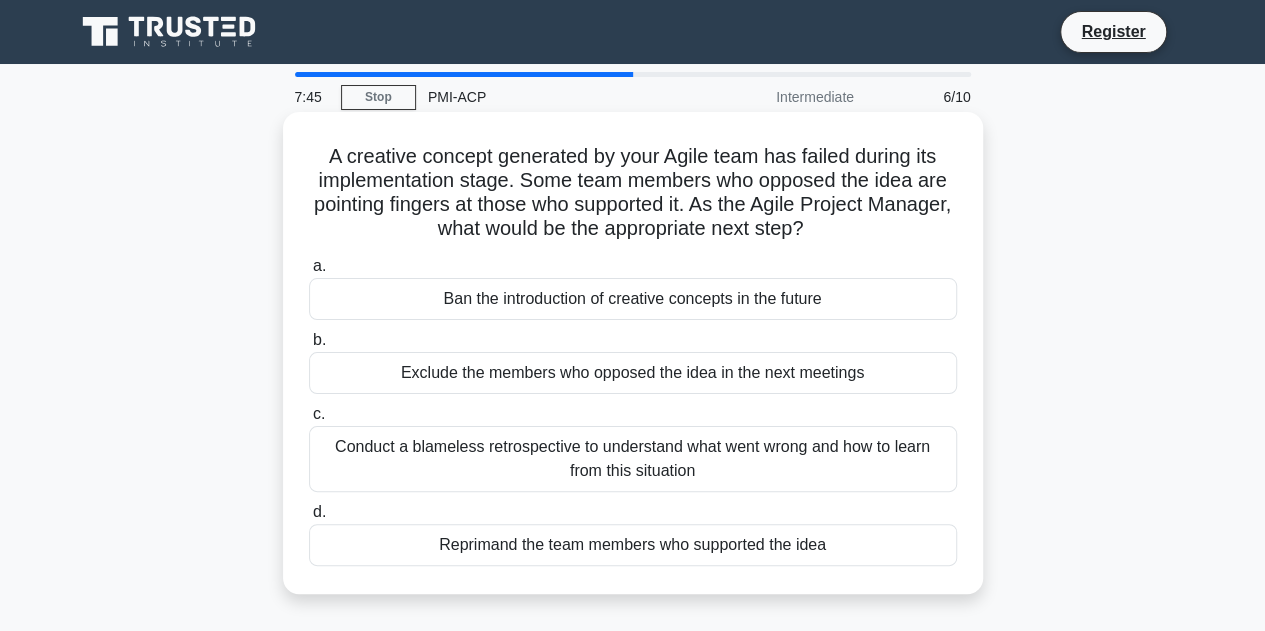 click on "Conduct a blameless retrospective to understand what went wrong and how to learn from this situation" at bounding box center (633, 459) 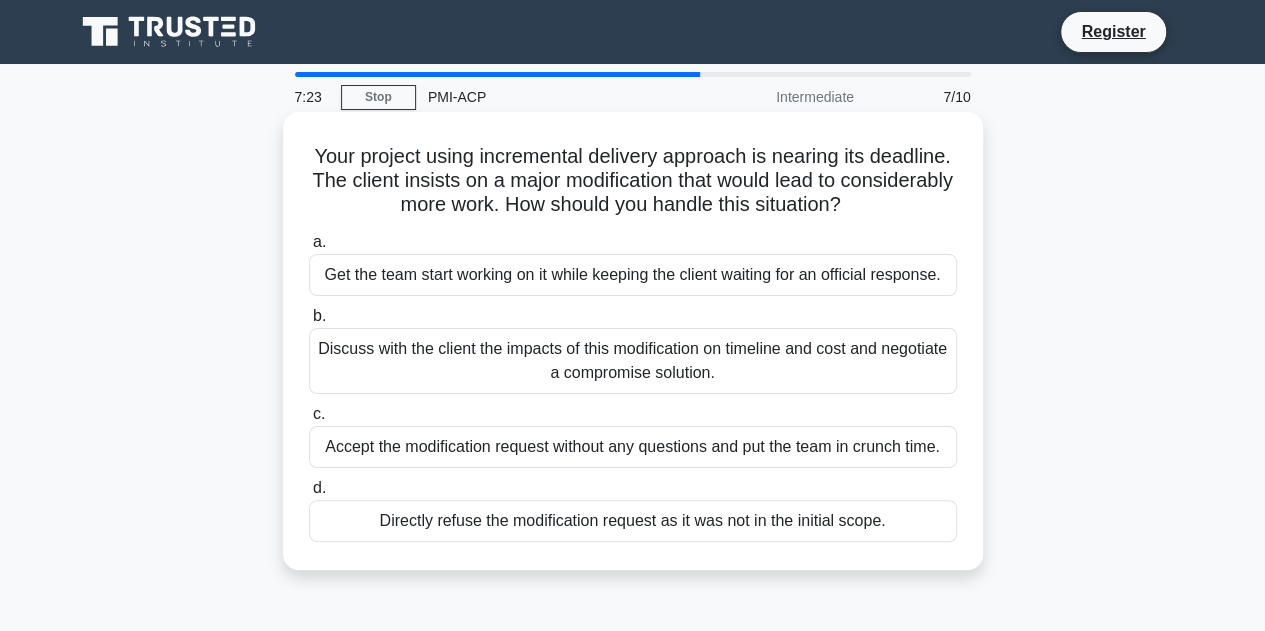 click on "Discuss with the client the impacts of this modification on timeline and cost and negotiate a compromise solution." at bounding box center (633, 361) 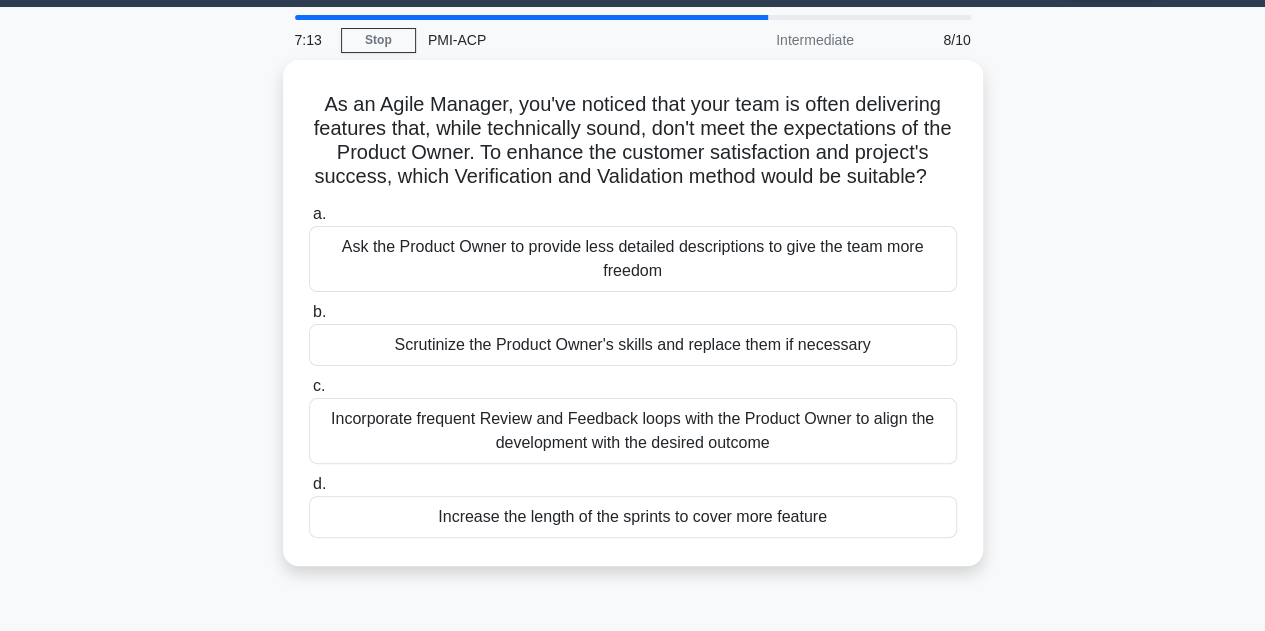scroll, scrollTop: 67, scrollLeft: 0, axis: vertical 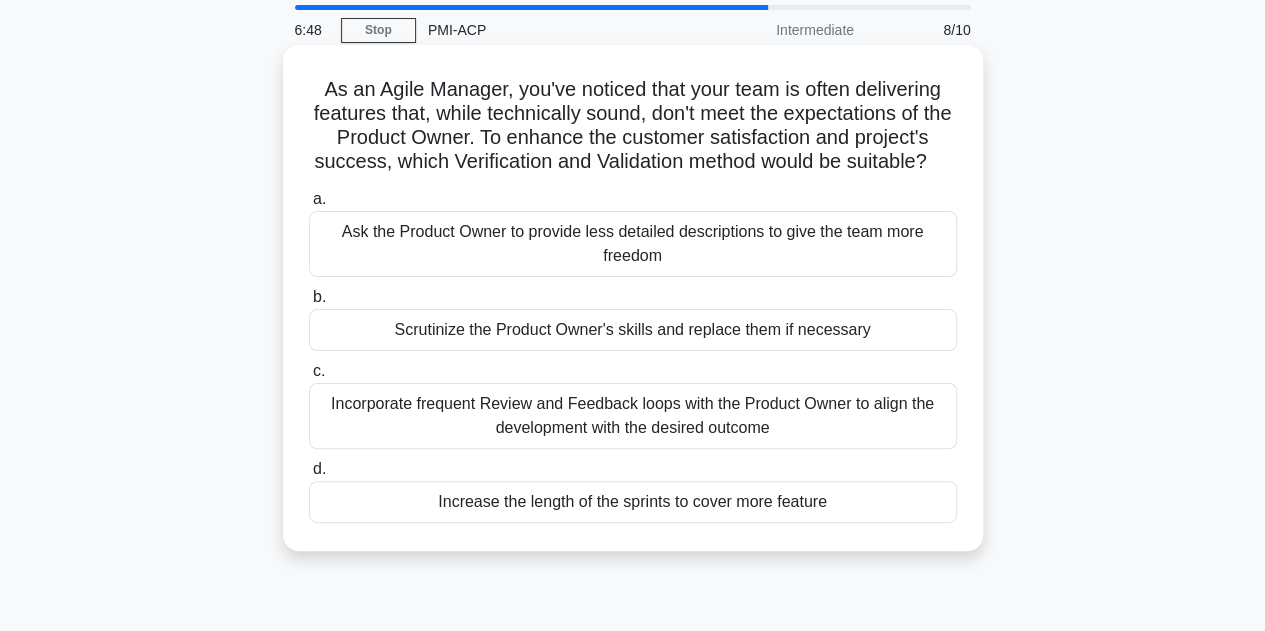 click on "Incorporate frequent Review and Feedback loops with the Product Owner to align the development with the desired outcome" at bounding box center [633, 416] 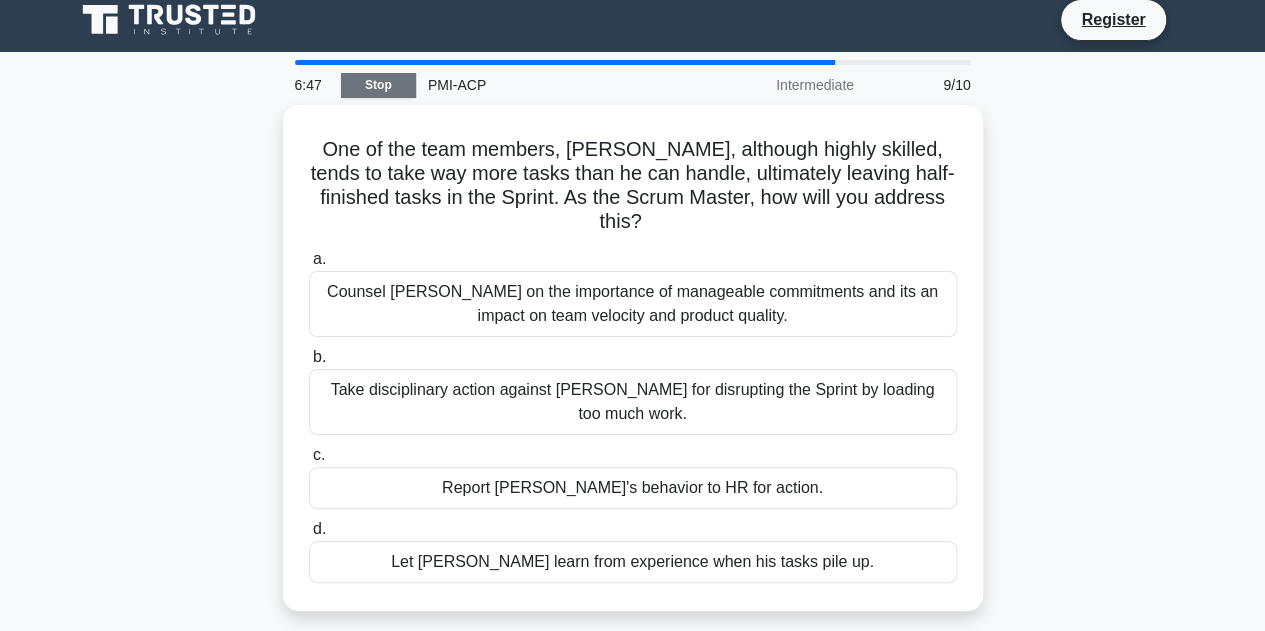 scroll, scrollTop: 0, scrollLeft: 0, axis: both 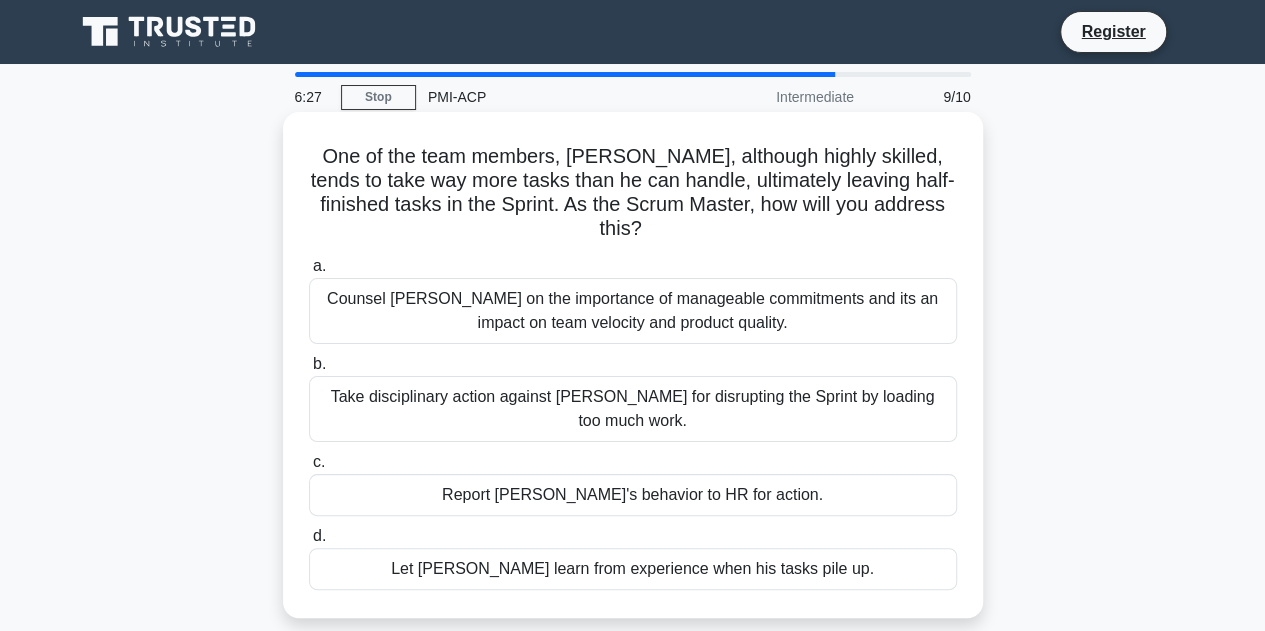 click on "Counsel Alex on the importance of manageable commitments and its an impact on team velocity and product quality." at bounding box center [633, 311] 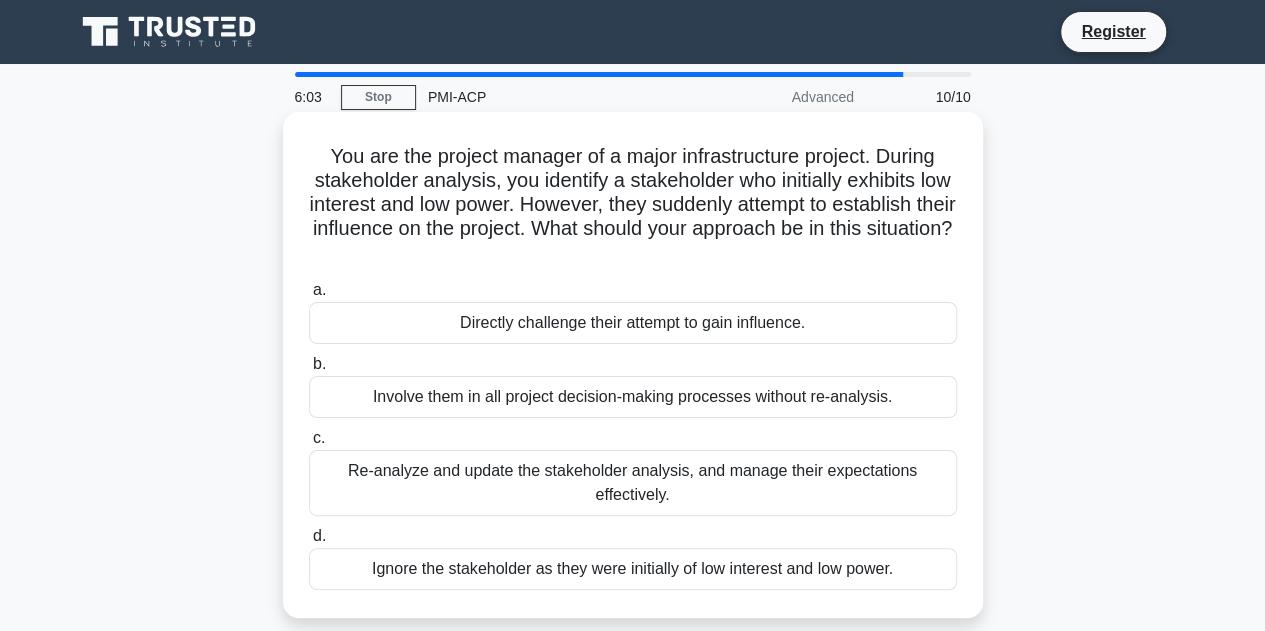 click on "Re-analyze and update the stakeholder analysis, and manage their expectations effectively." at bounding box center (633, 483) 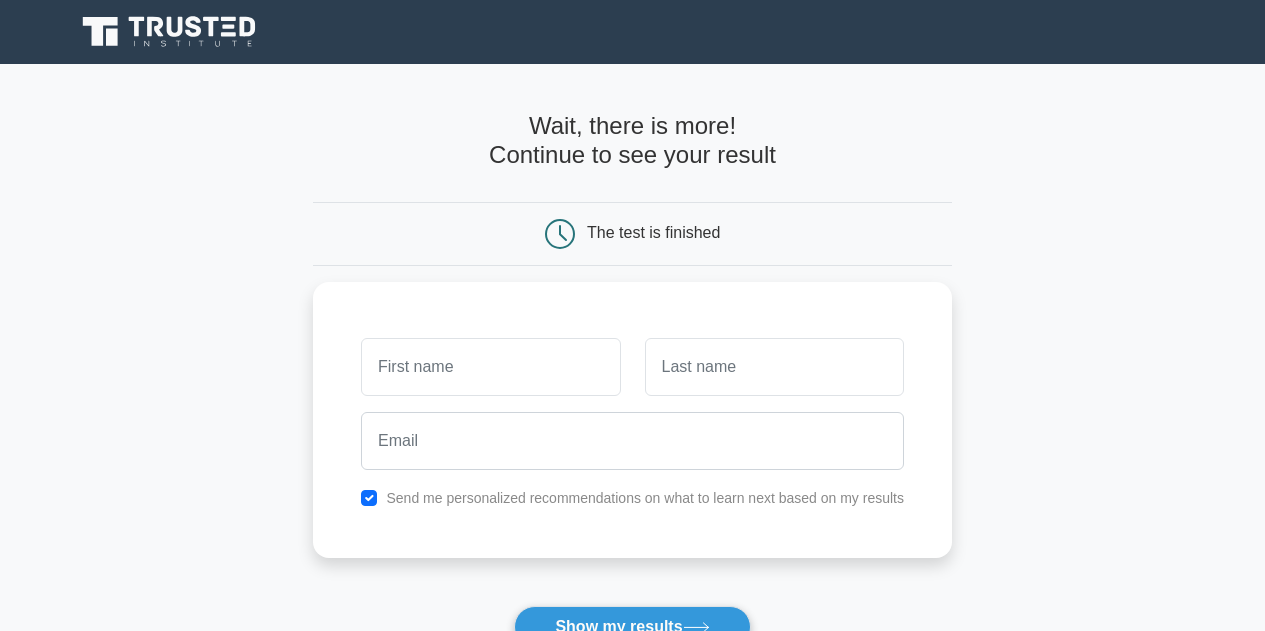 scroll, scrollTop: 0, scrollLeft: 0, axis: both 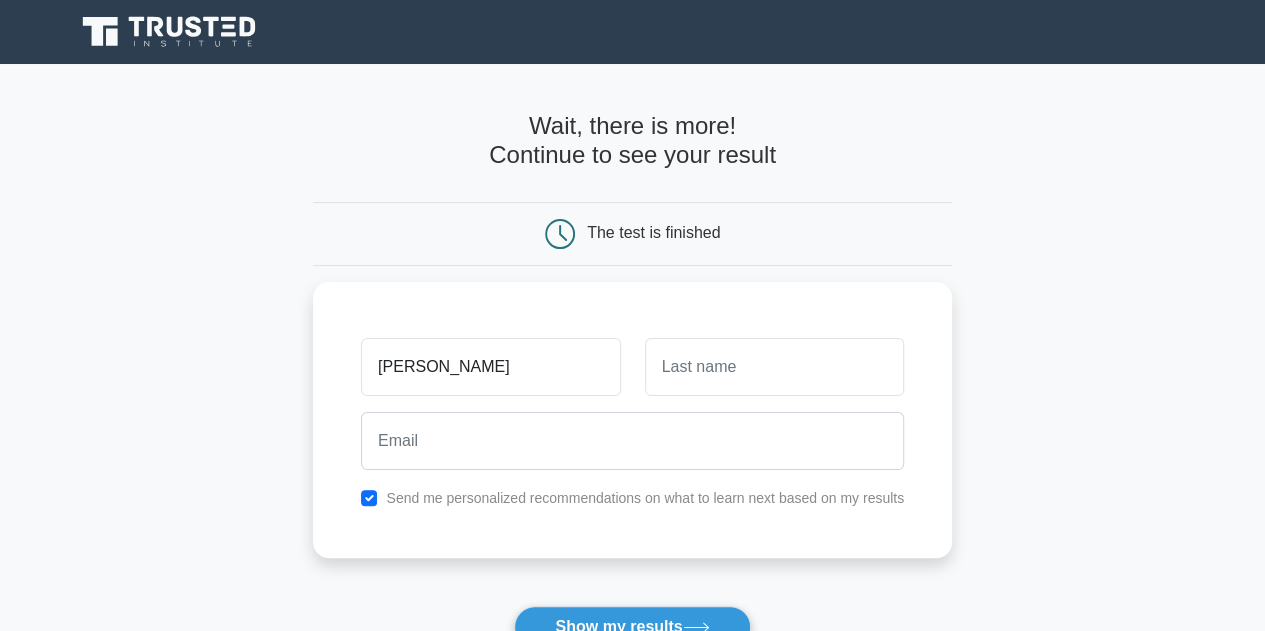 type on "Garima" 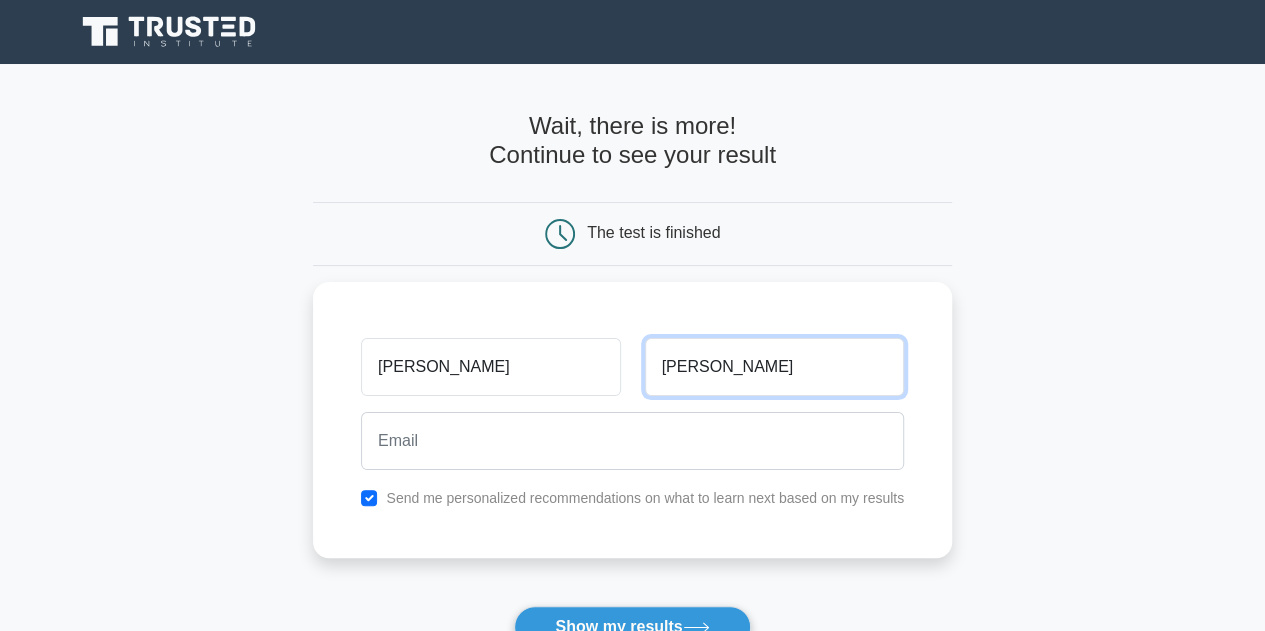 type on "Duggal" 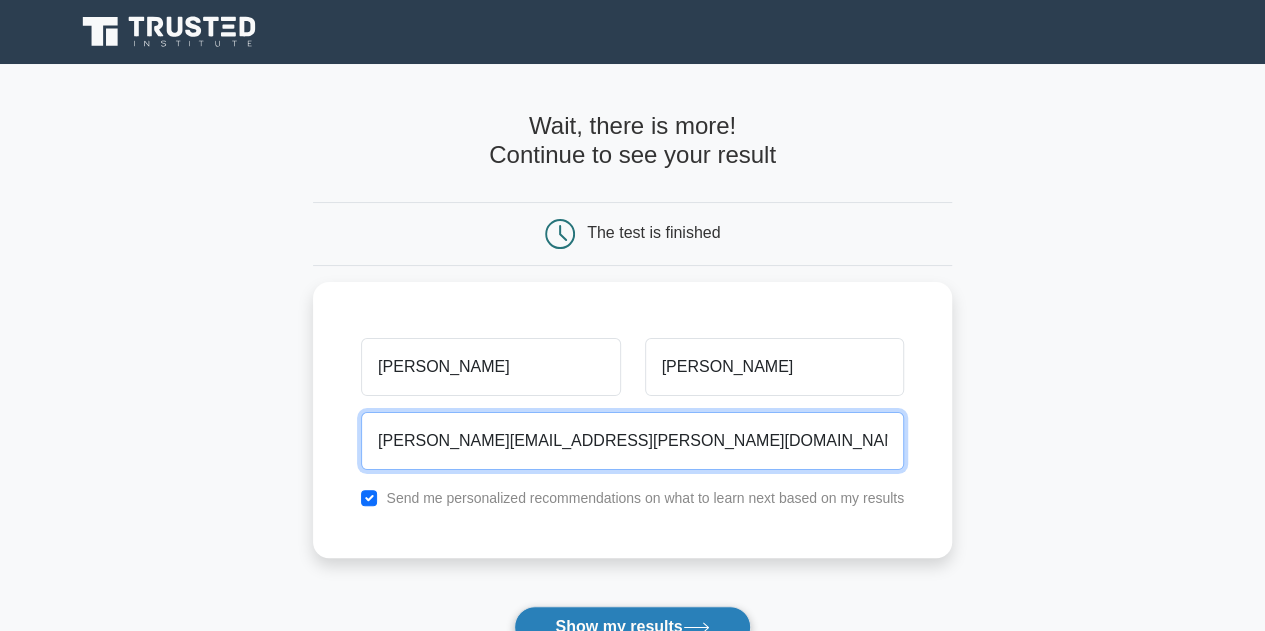 type on "garima.duggal@target.com" 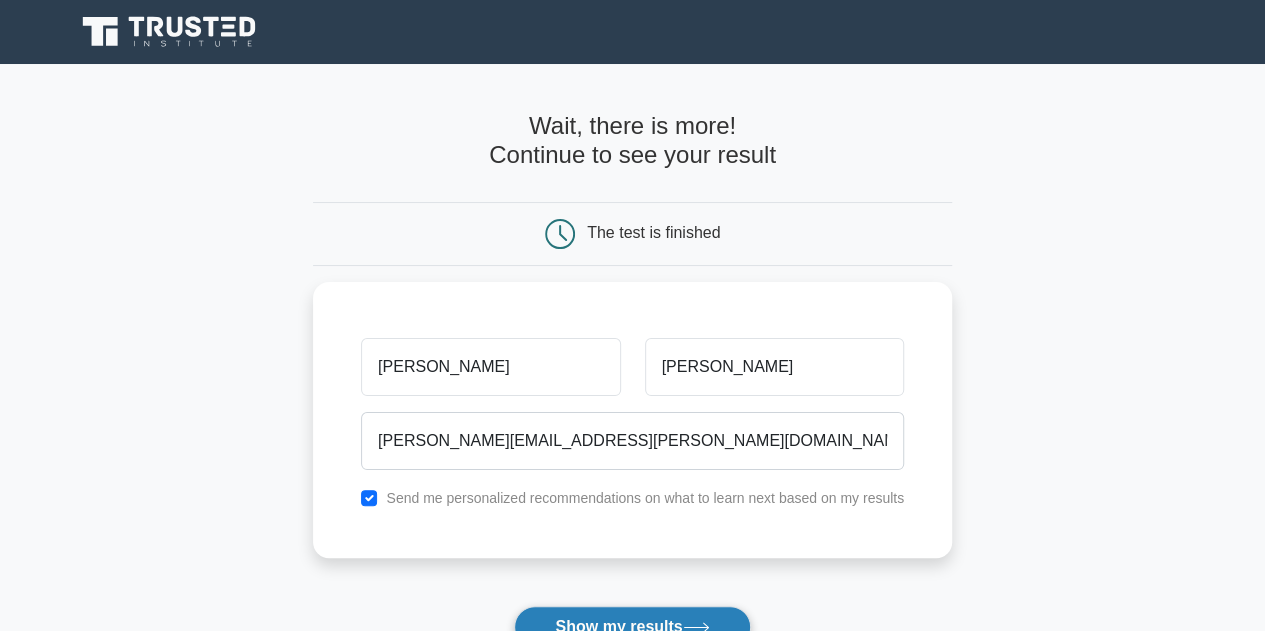 click on "Show my results" at bounding box center [632, 627] 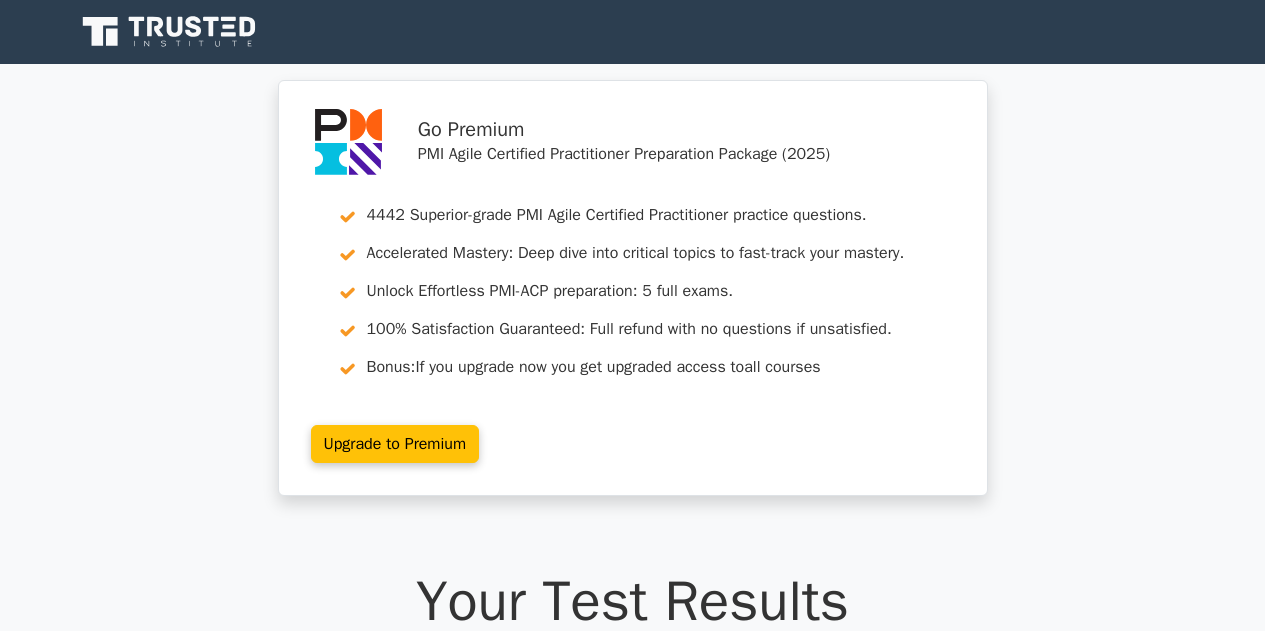scroll, scrollTop: 0, scrollLeft: 0, axis: both 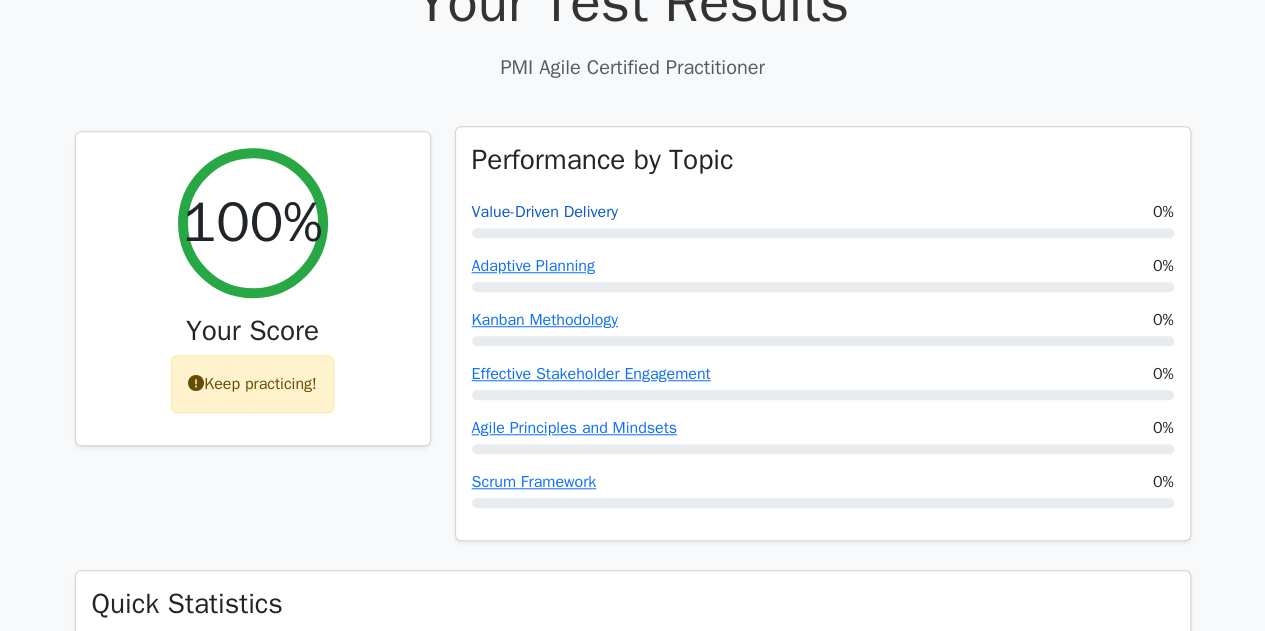 click on "Value-Driven Delivery" at bounding box center [545, 212] 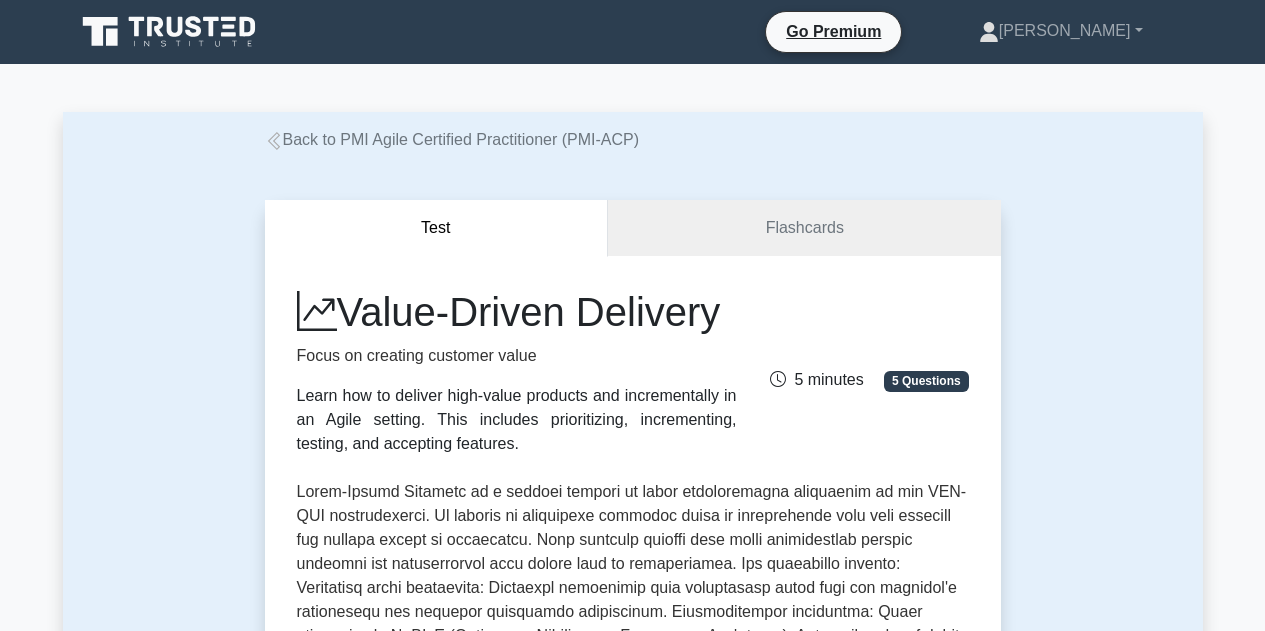scroll, scrollTop: 0, scrollLeft: 0, axis: both 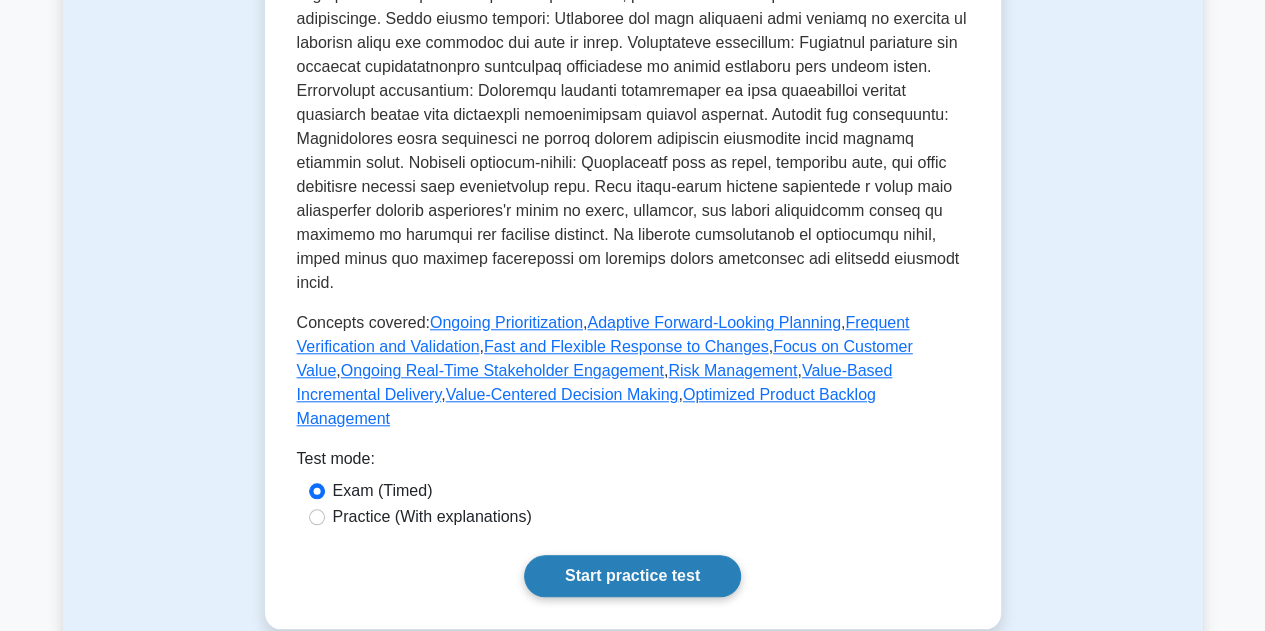 click on "Start practice test" at bounding box center (632, 576) 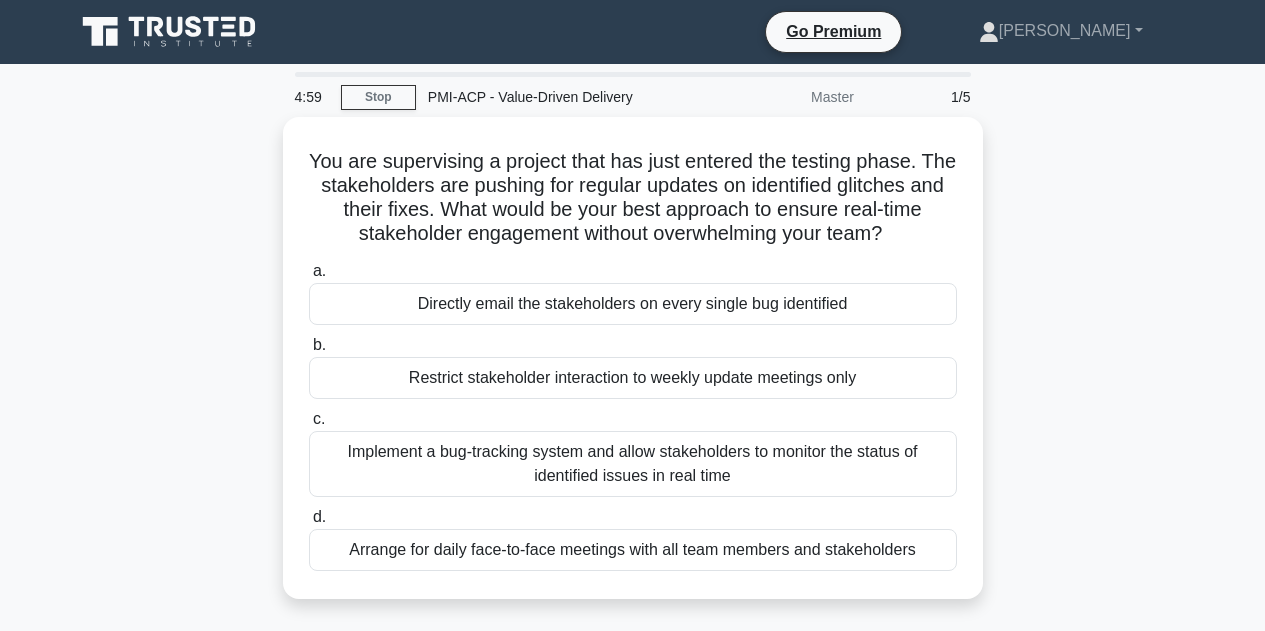 scroll, scrollTop: 0, scrollLeft: 0, axis: both 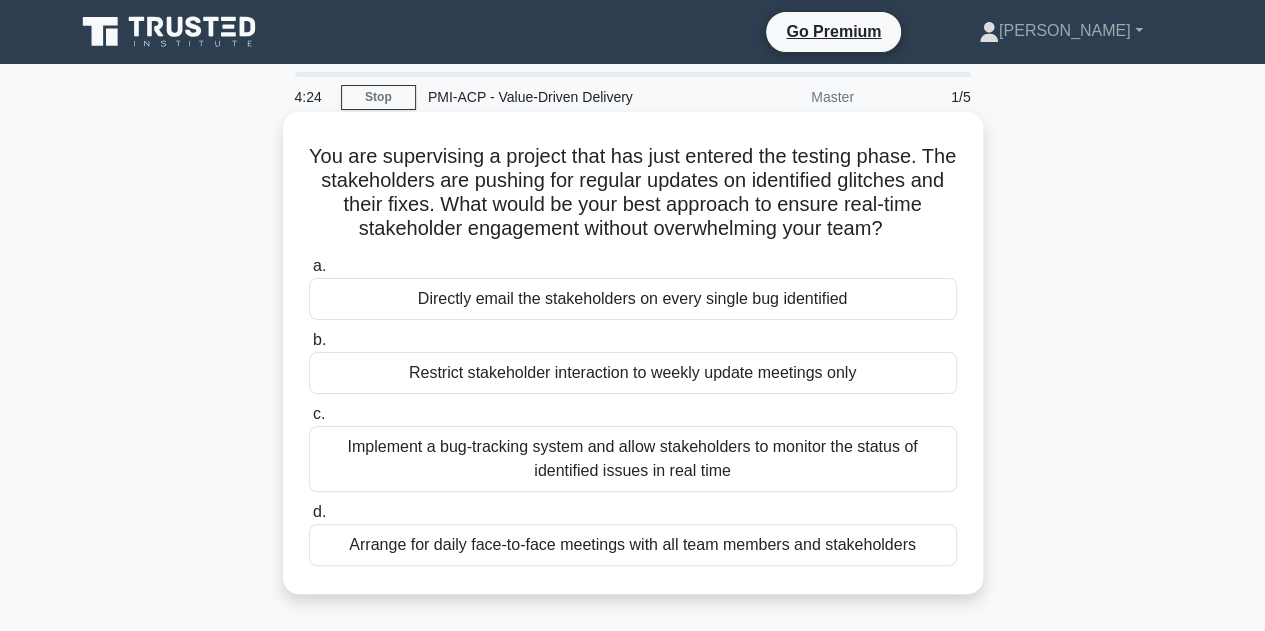 click on "Implement a bug-tracking system and allow stakeholders to monitor the status of identified issues in real time" at bounding box center [633, 459] 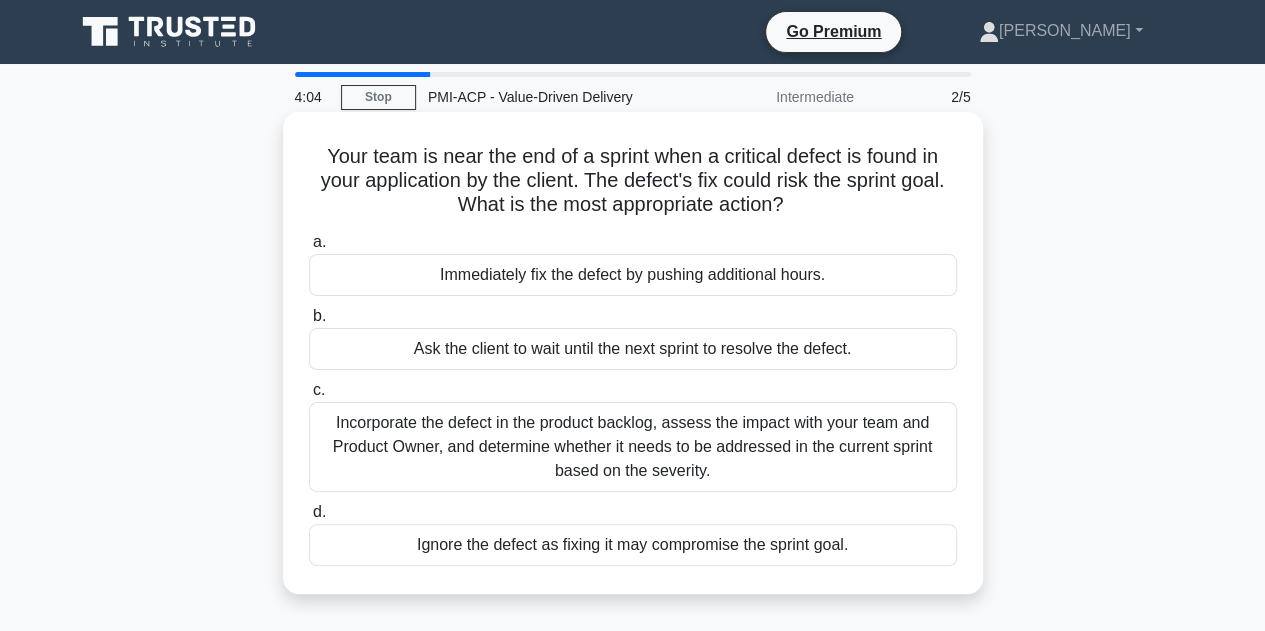click on "Incorporate the defect in the product backlog, assess the impact with your team and Product Owner, and determine whether it needs to be addressed in the current sprint based on the severity." at bounding box center (633, 447) 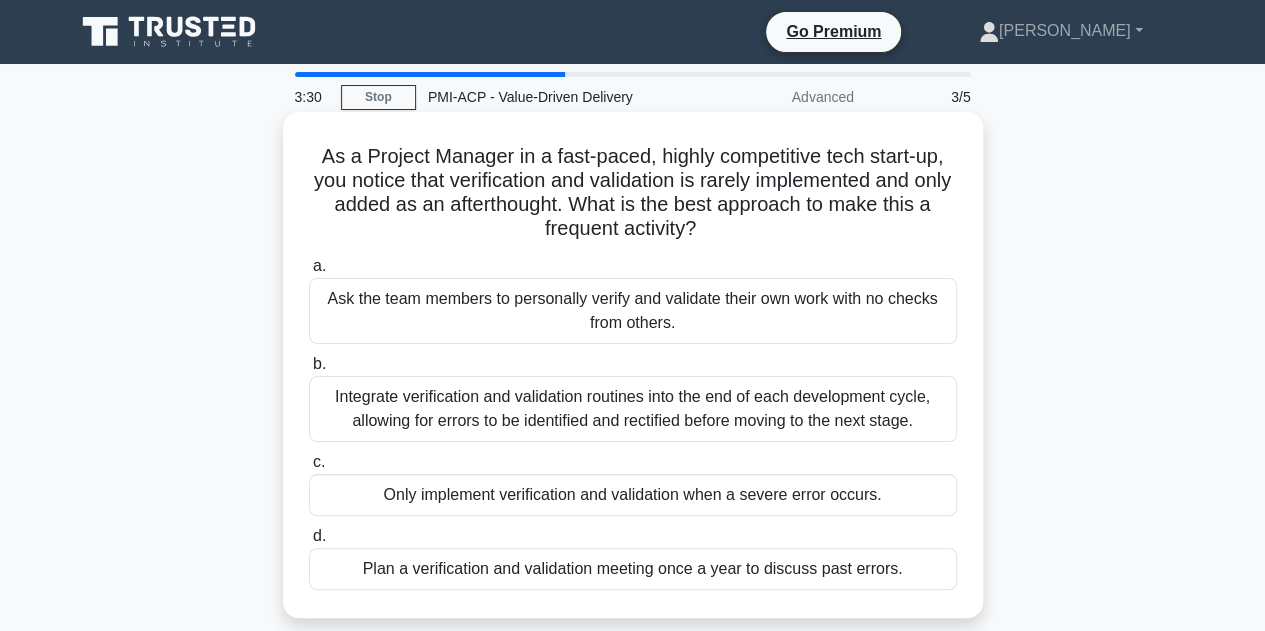 click on "Integrate verification and validation routines into the end of each development cycle, allowing for errors to be identified and rectified before moving to the next stage." at bounding box center [633, 409] 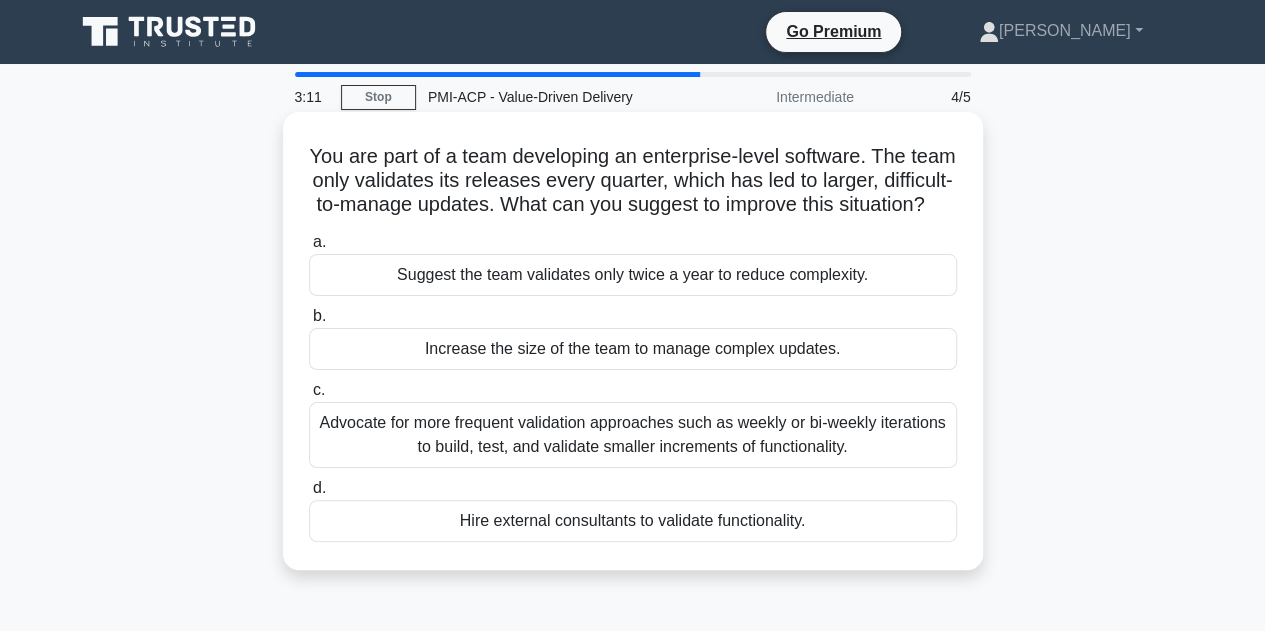 click on "Advocate for more frequent validation approaches such as weekly or bi-weekly iterations to build, test, and validate smaller increments of functionality." at bounding box center [633, 435] 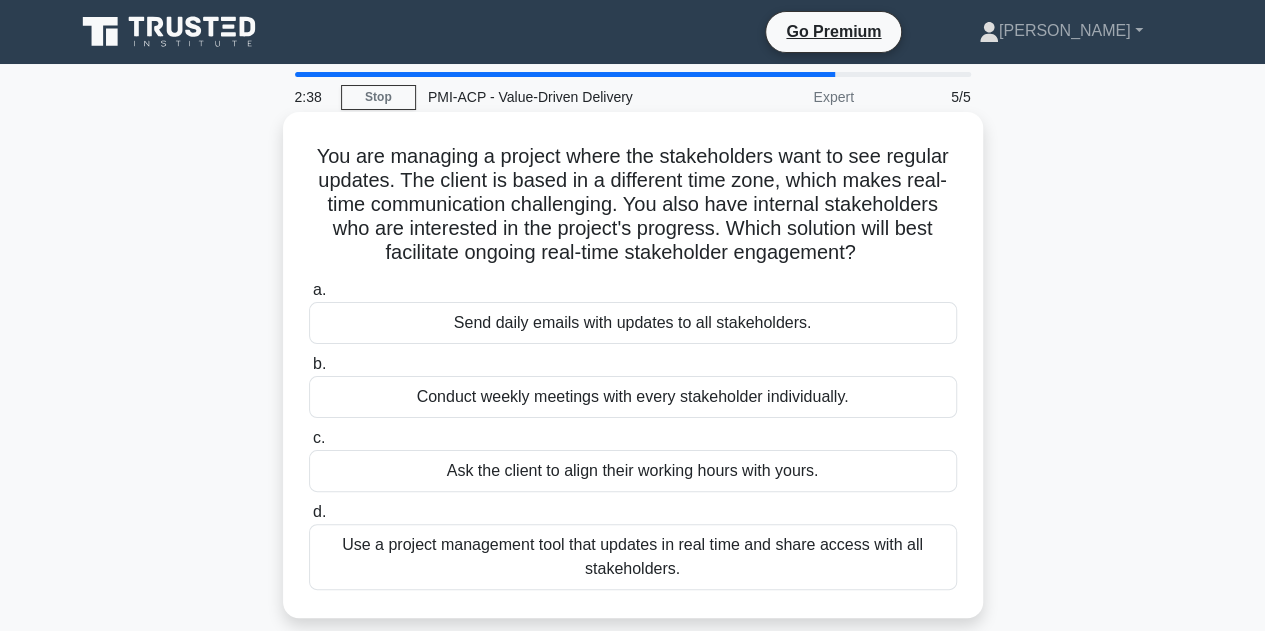 click on "Use a project management tool that updates in real time and share access with all stakeholders." at bounding box center (633, 557) 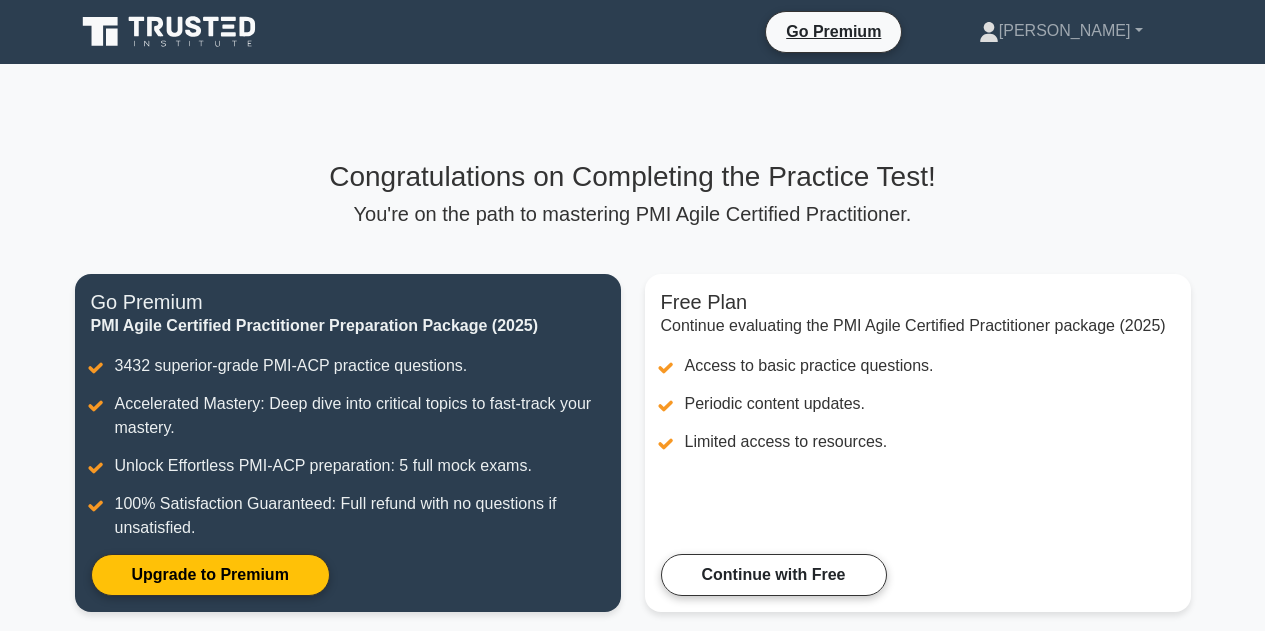 scroll, scrollTop: 0, scrollLeft: 0, axis: both 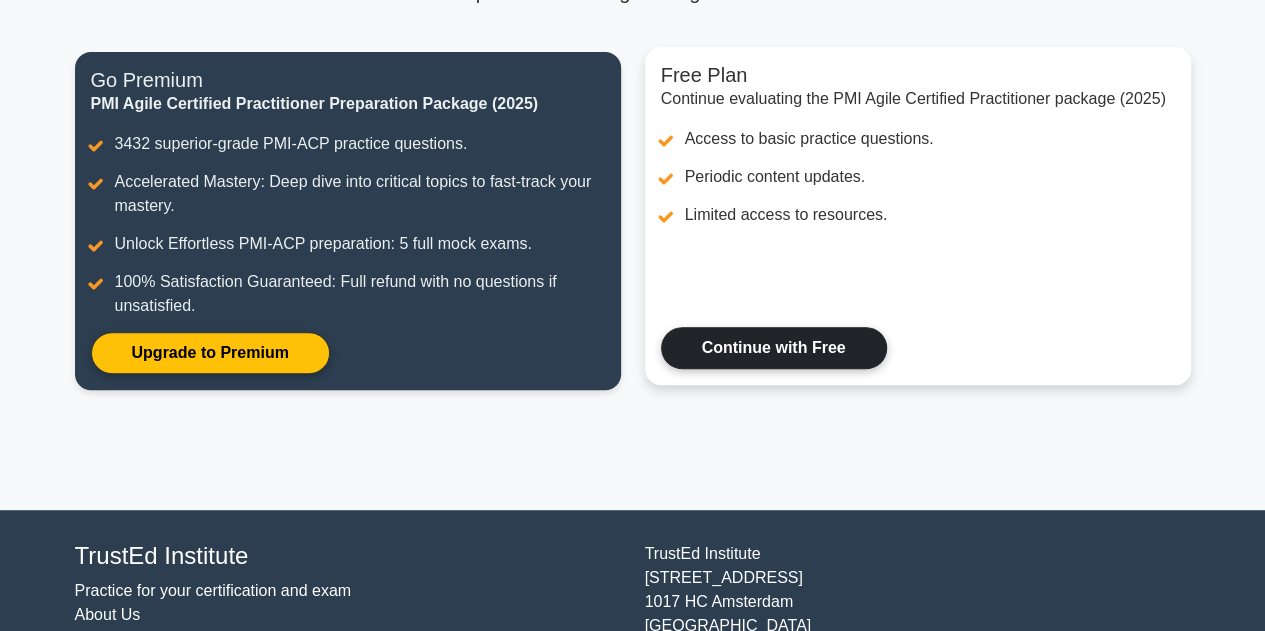 click on "Continue with Free" at bounding box center (774, 348) 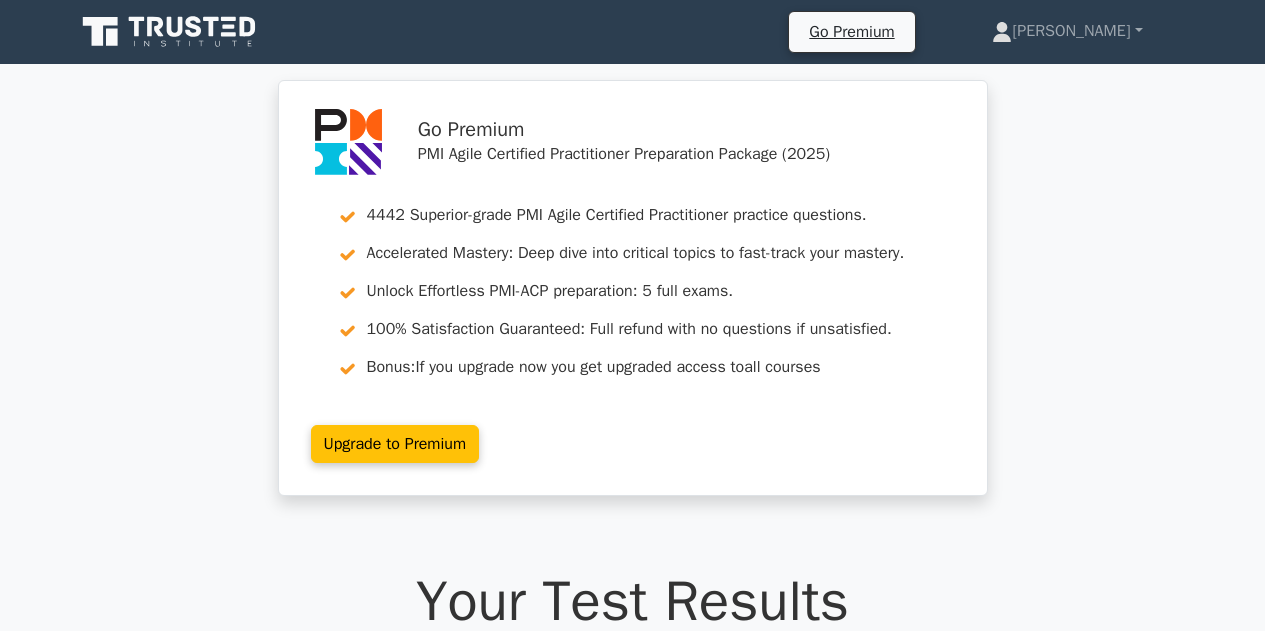 scroll, scrollTop: 0, scrollLeft: 0, axis: both 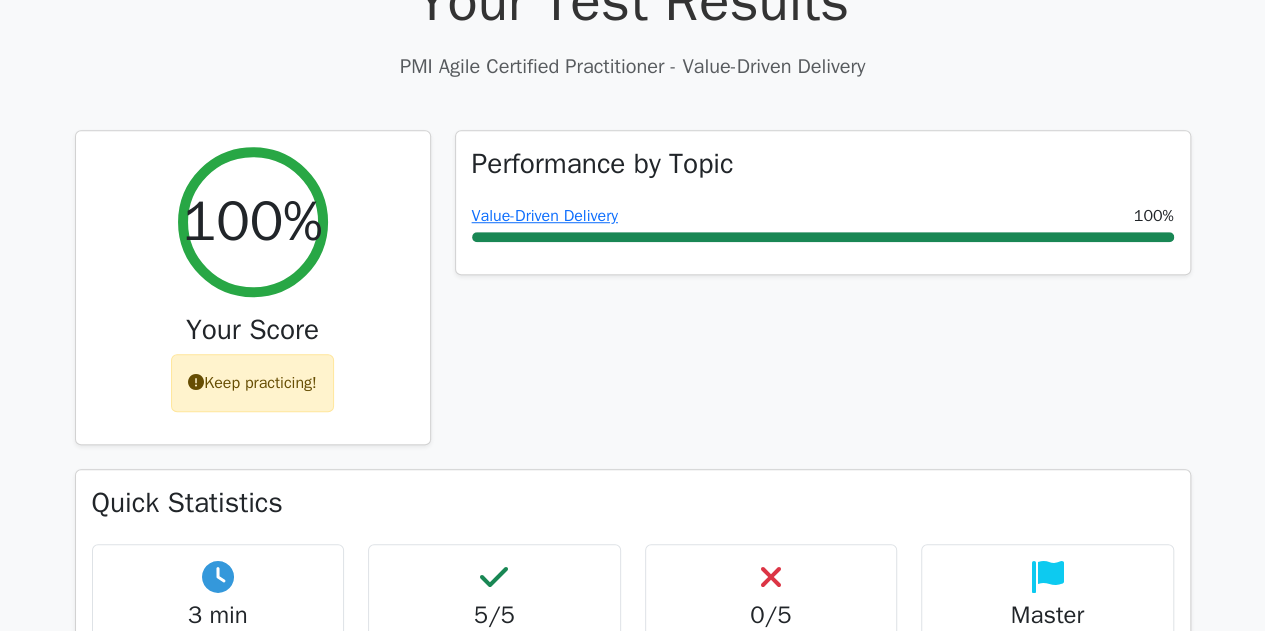 drag, startPoint x: 1272, startPoint y: 85, endPoint x: 1361, endPoint y: 181, distance: 130.90837 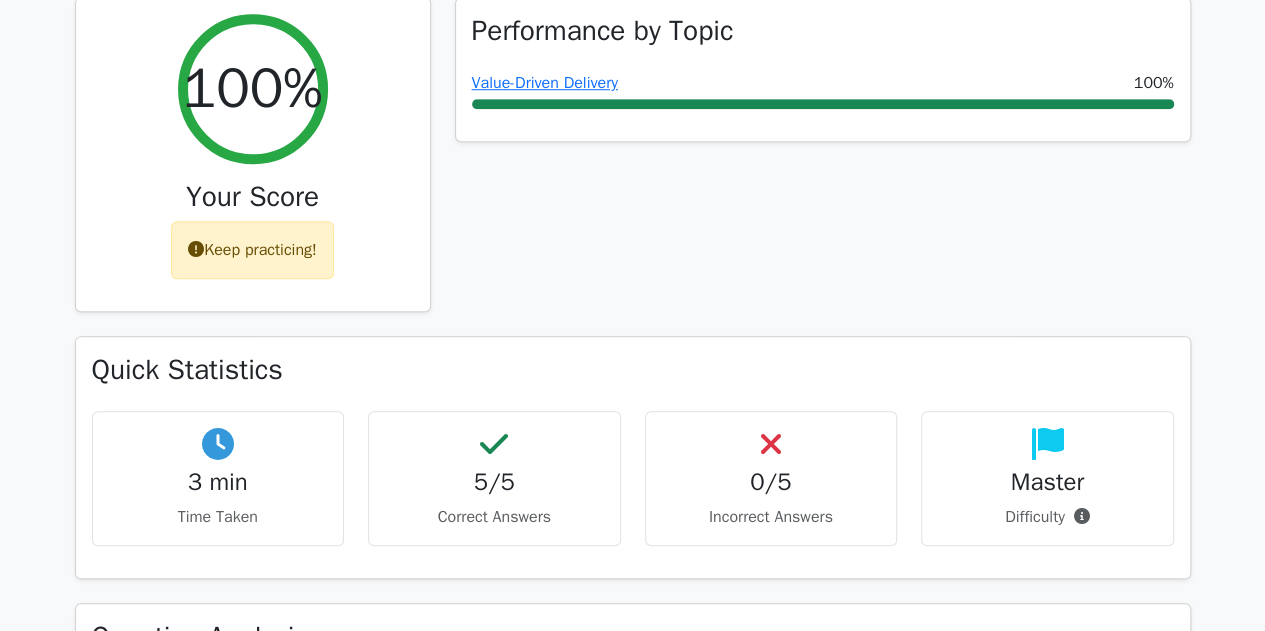 scroll, scrollTop: 758, scrollLeft: 0, axis: vertical 